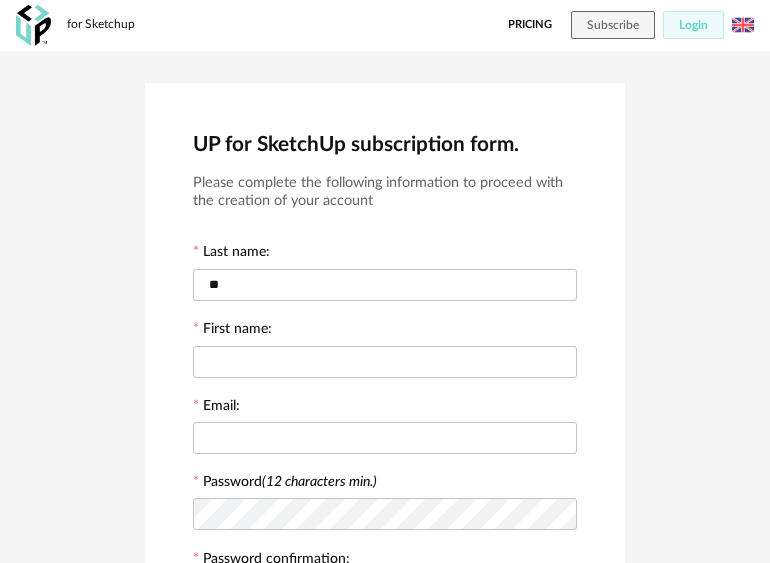 scroll, scrollTop: 0, scrollLeft: 0, axis: both 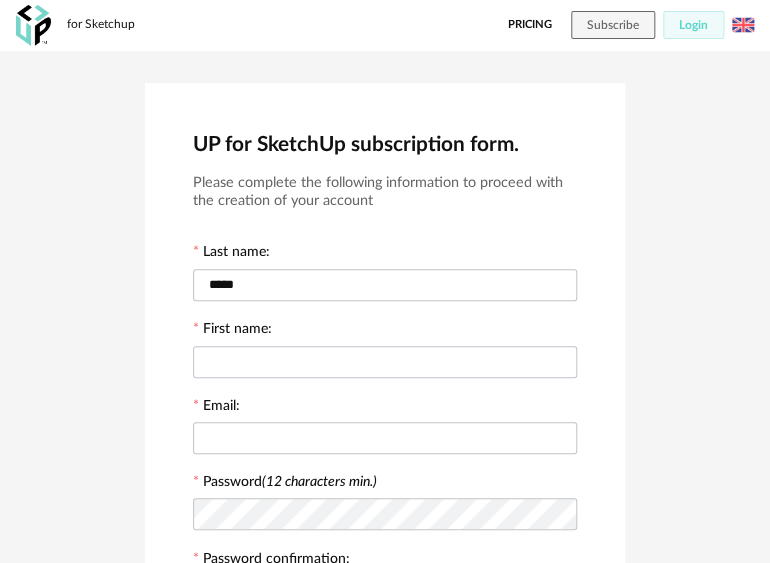 type on "*****" 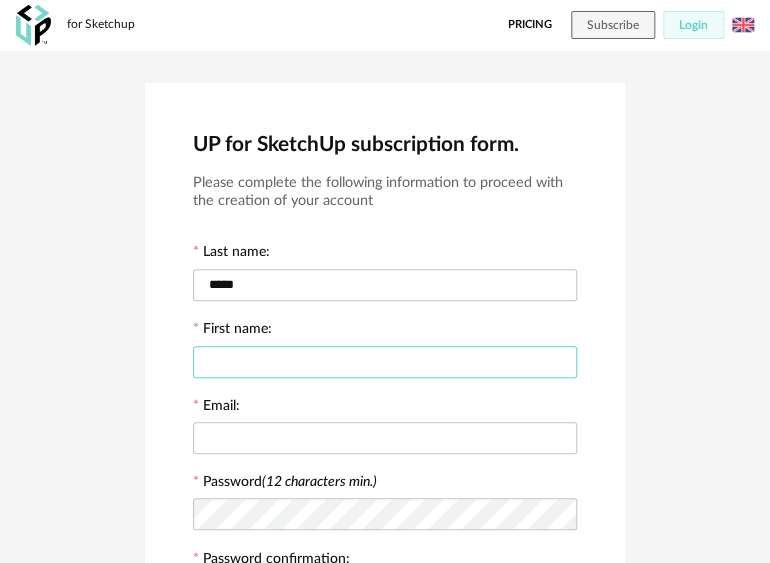 click at bounding box center [385, 362] 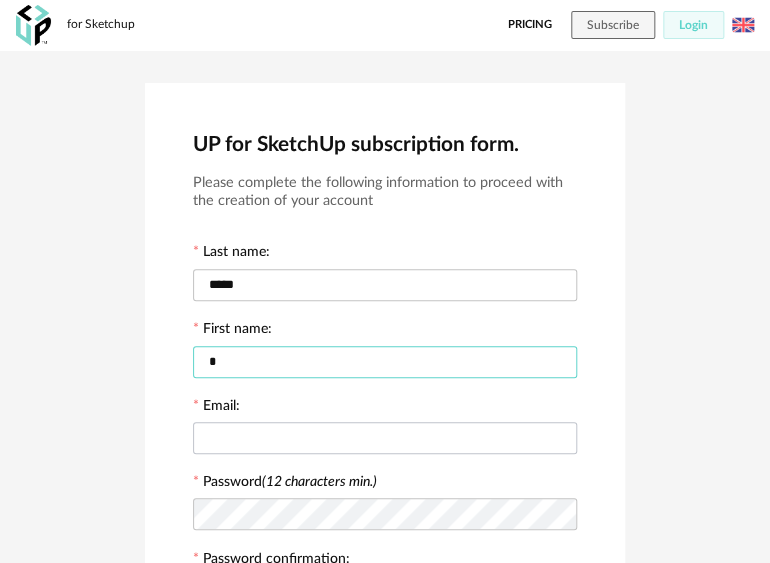 type on "*" 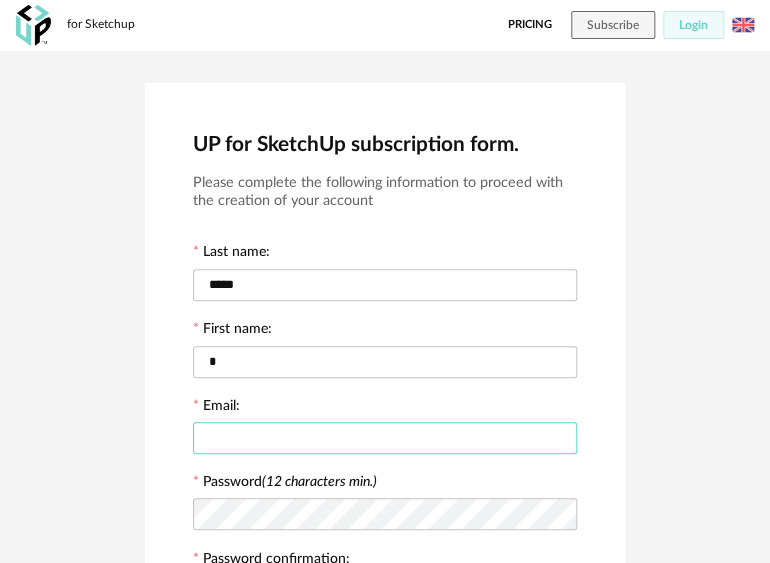 click at bounding box center [385, 438] 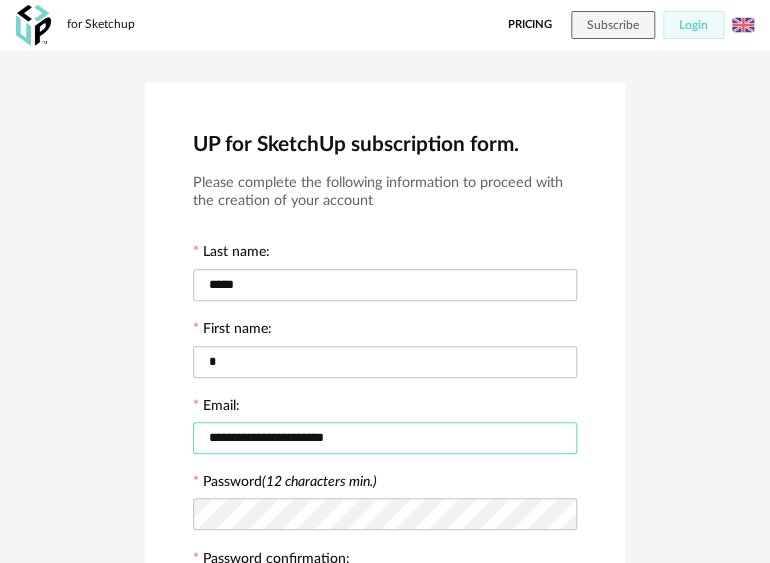type on "**********" 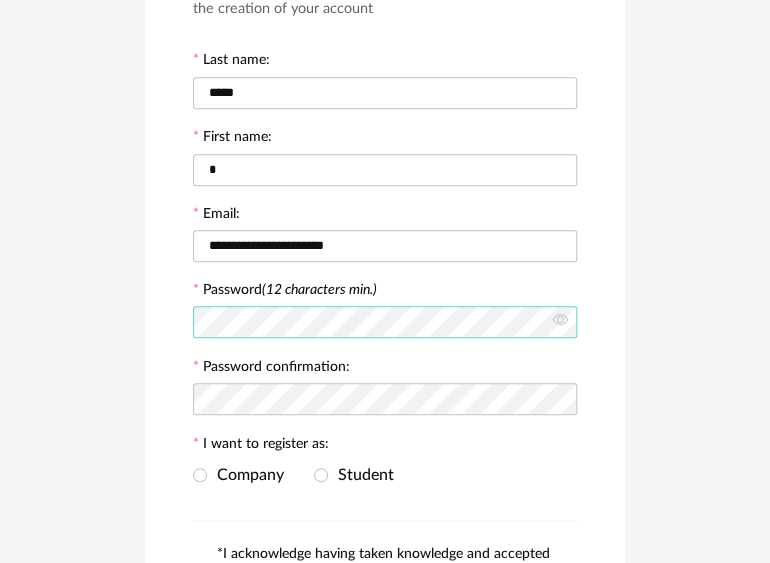 scroll, scrollTop: 200, scrollLeft: 0, axis: vertical 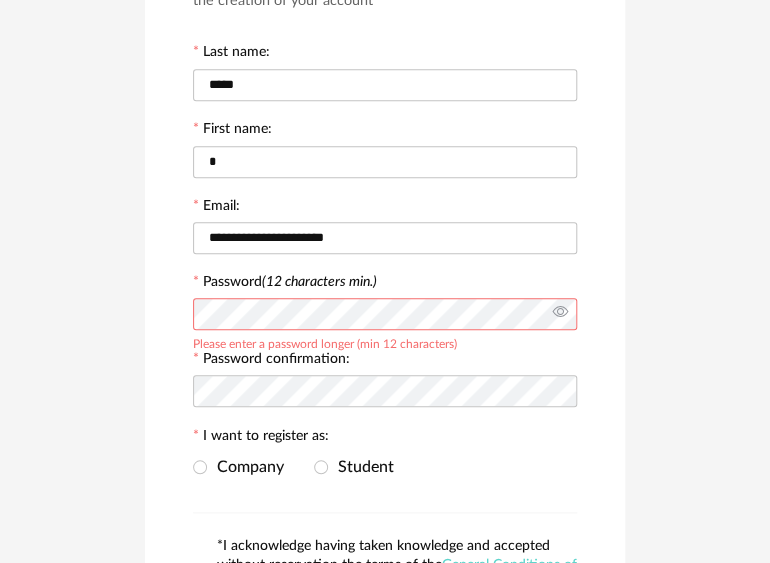 click at bounding box center [559, 314] 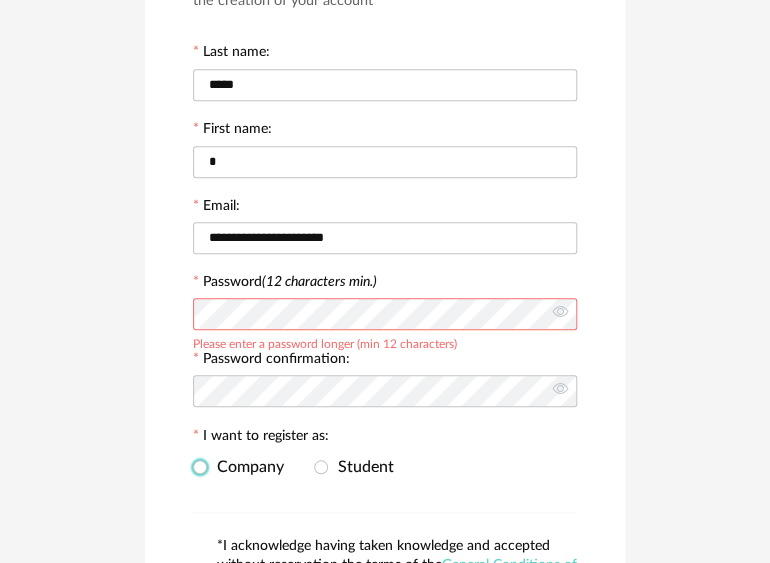 click on "Company" at bounding box center (245, 467) 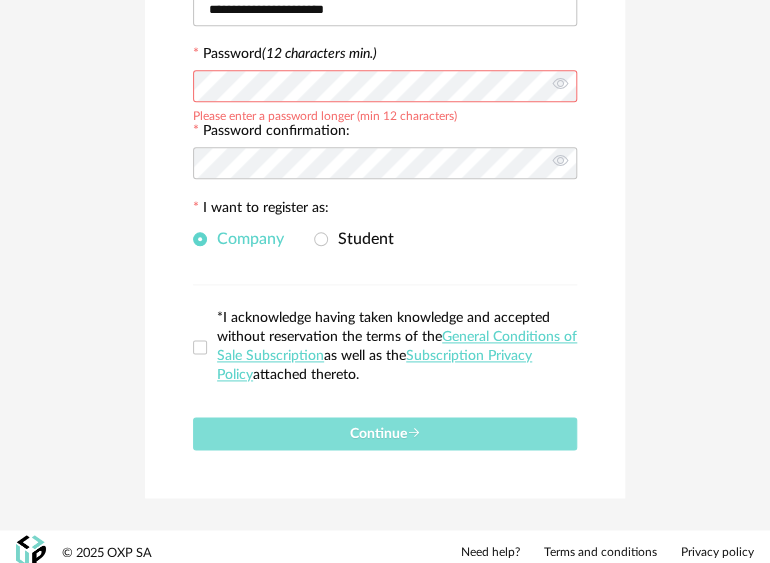 scroll, scrollTop: 435, scrollLeft: 0, axis: vertical 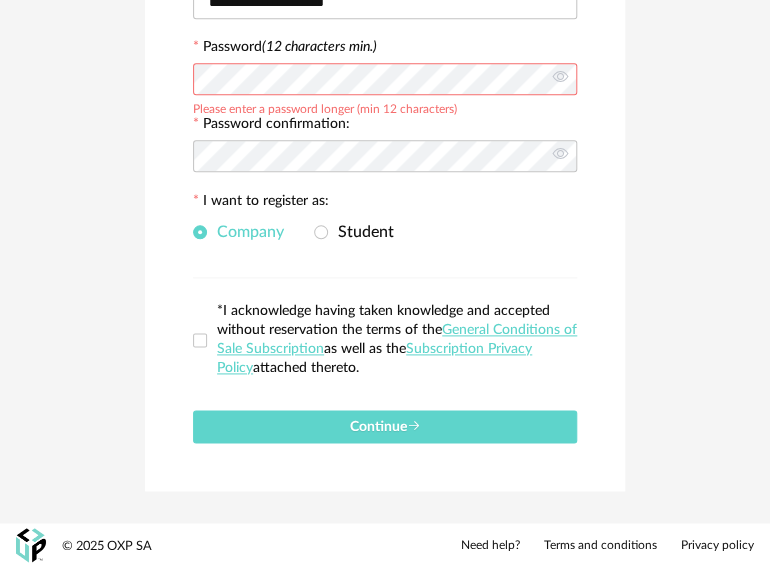 click on "*I acknowledge having taken knowledge and accepted without reservation the terms of the  General Conditions of Sale Subscription  as well as the  Subscription Privacy Policy  attached thereto." at bounding box center (385, 340) 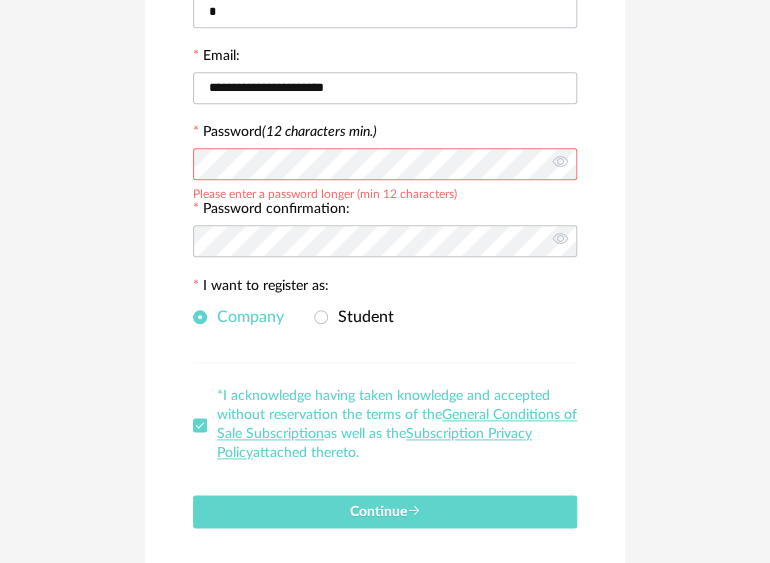 scroll, scrollTop: 35, scrollLeft: 0, axis: vertical 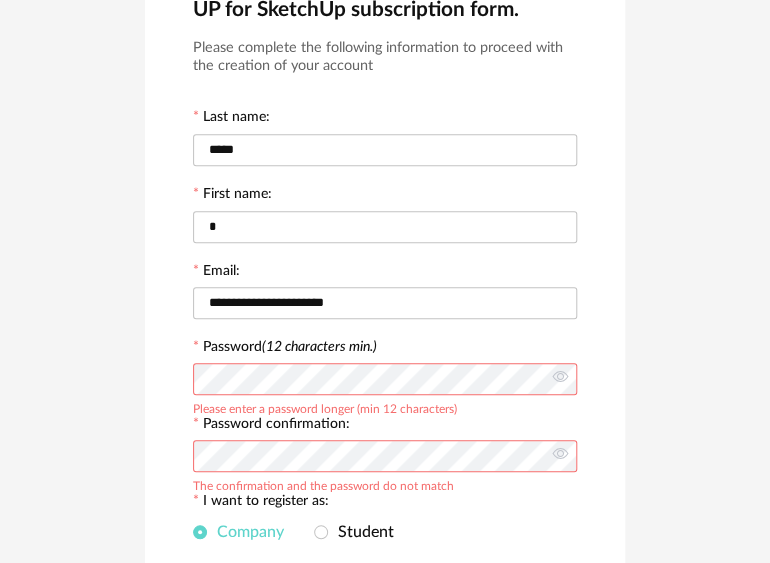 click on "**********" at bounding box center (385, 369) 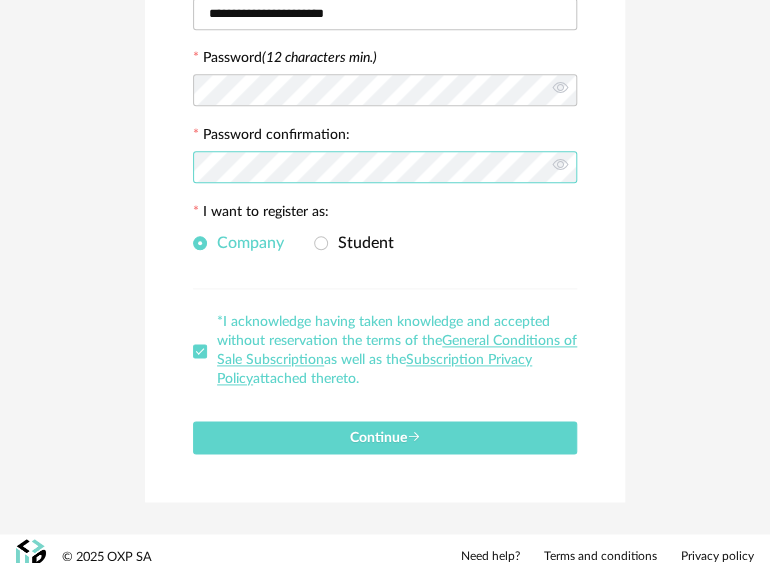 scroll, scrollTop: 435, scrollLeft: 0, axis: vertical 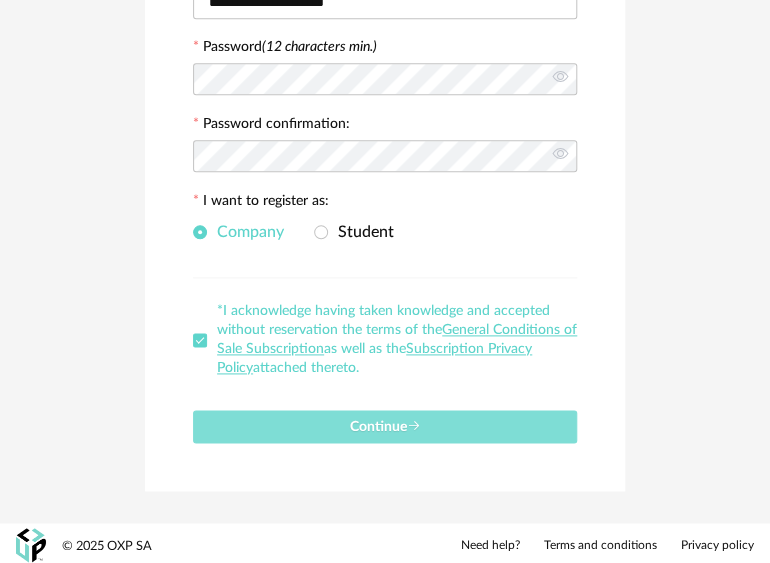 click on "Continue" at bounding box center [385, 426] 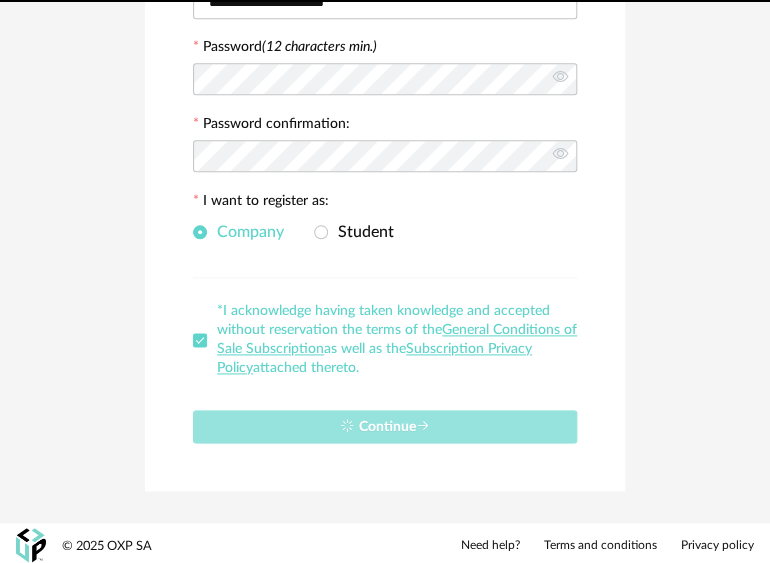 type 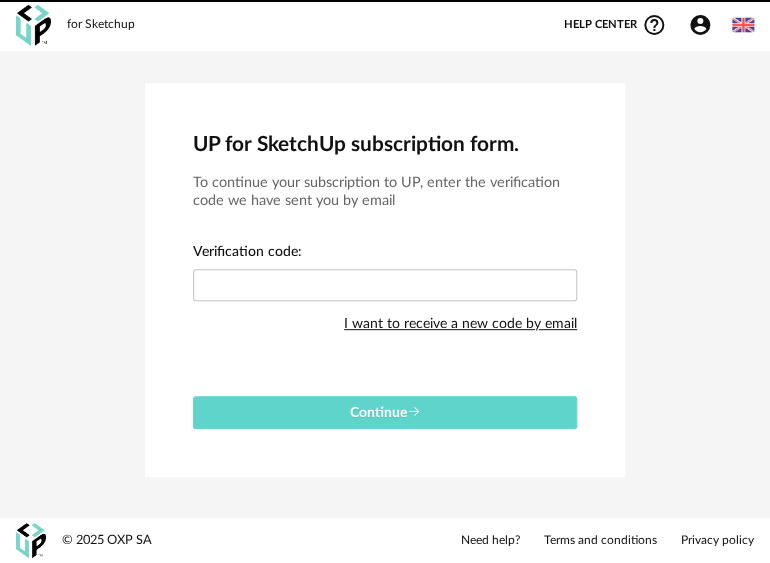 scroll, scrollTop: 0, scrollLeft: 0, axis: both 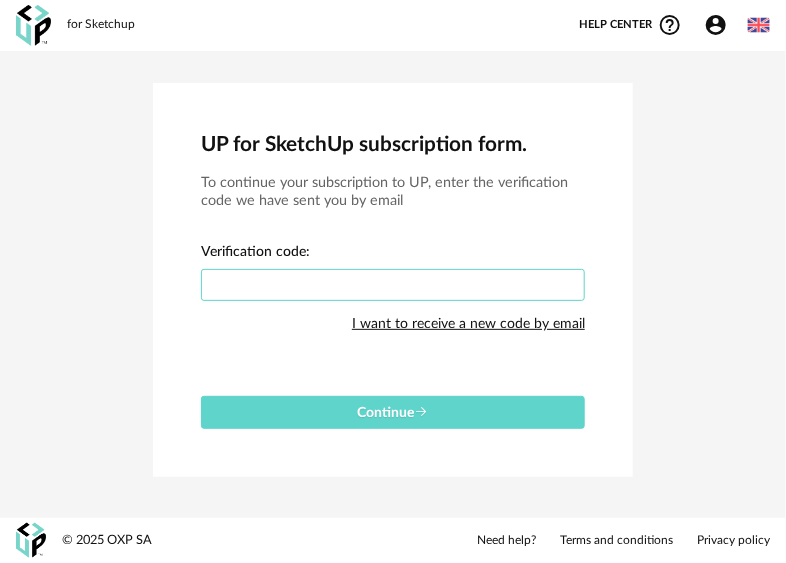click at bounding box center [393, 285] 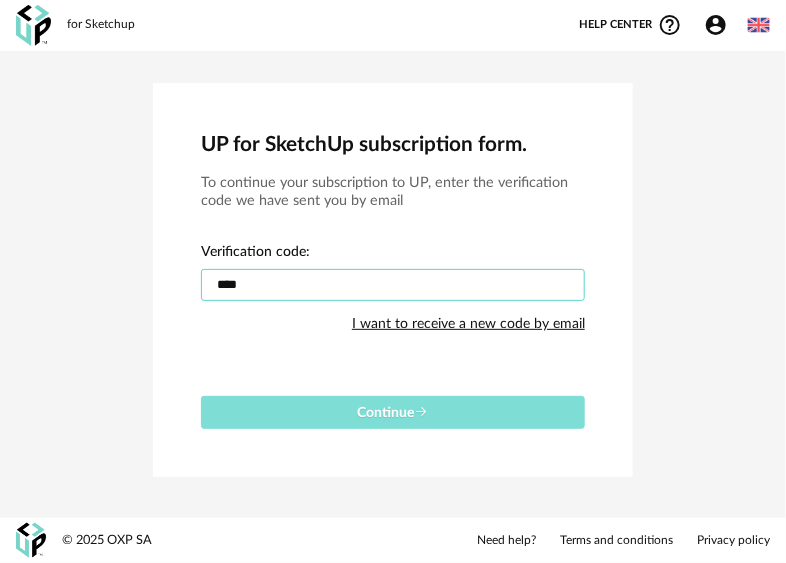 type on "****" 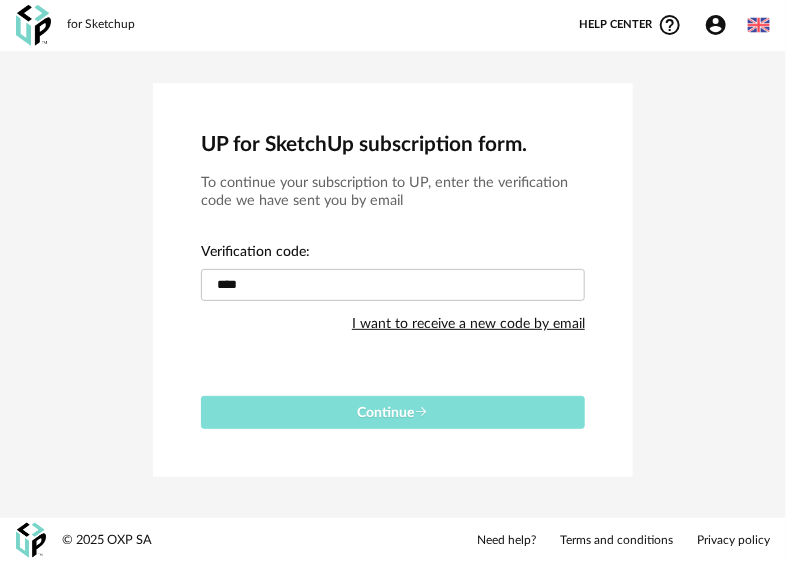 click on "Continue" at bounding box center (393, 413) 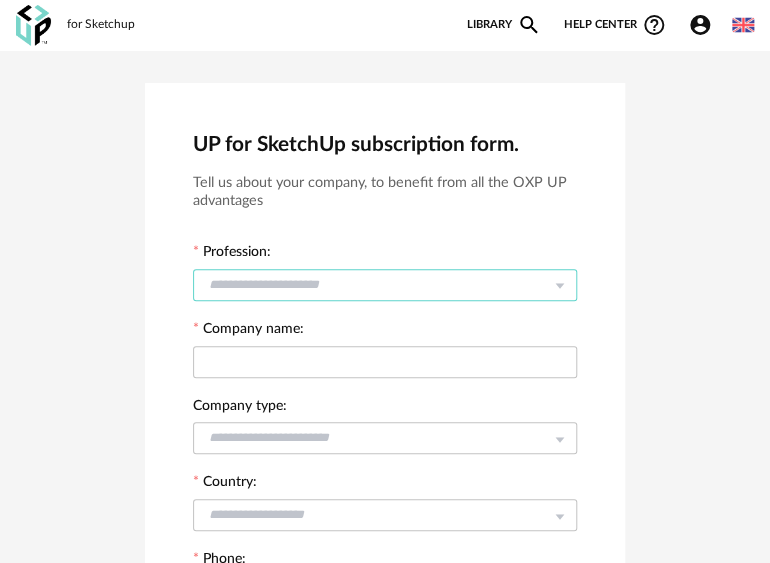 click at bounding box center (385, 285) 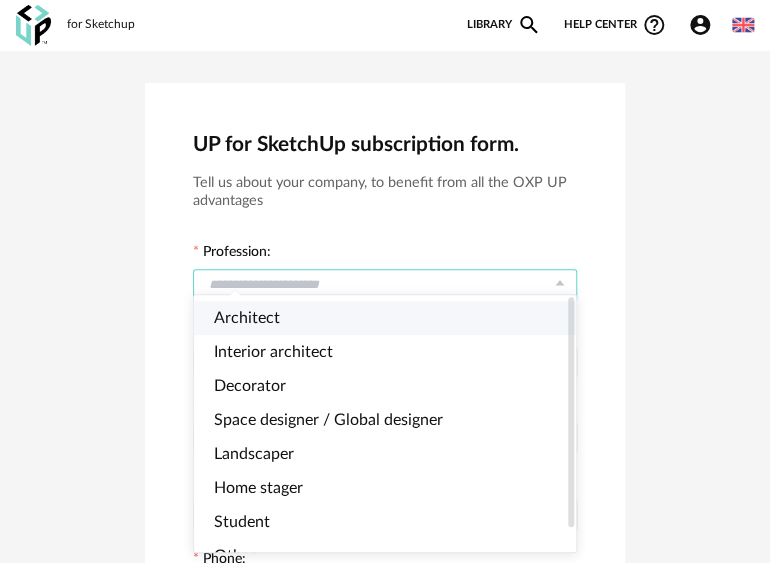 click on "Architect" at bounding box center [393, 318] 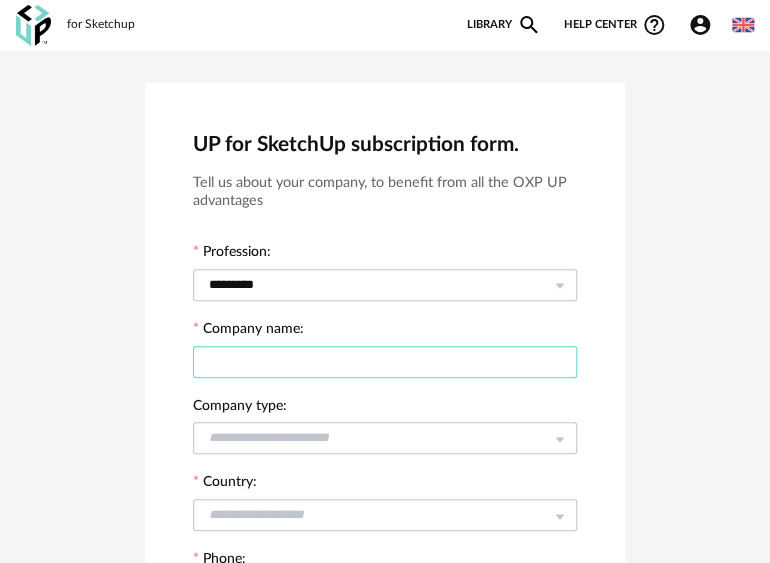 click at bounding box center [385, 362] 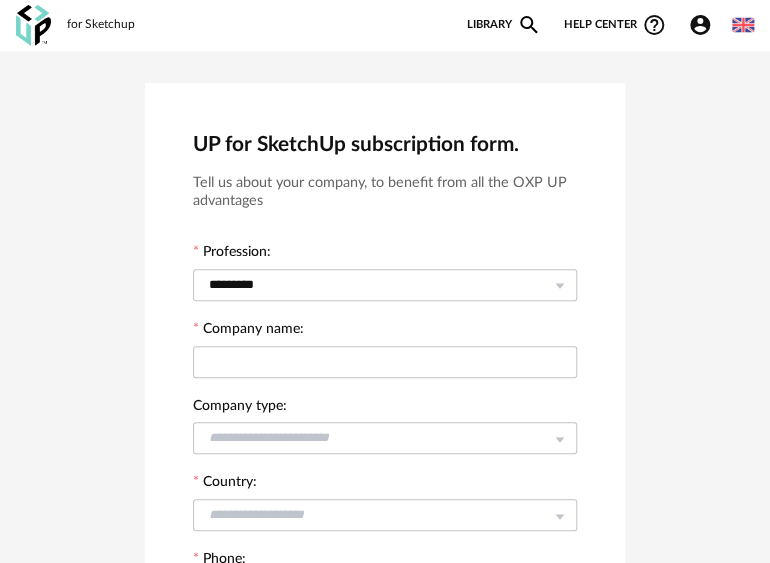click at bounding box center (743, 25) 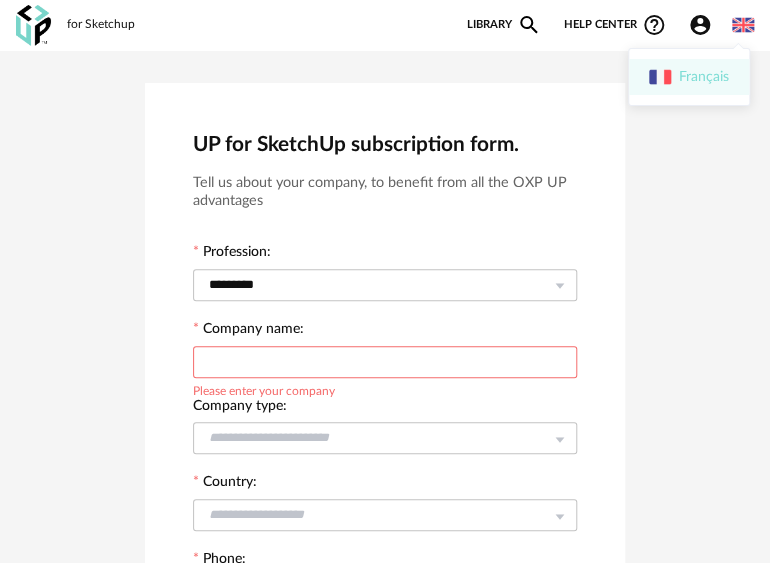 drag, startPoint x: 708, startPoint y: 79, endPoint x: 713, endPoint y: 194, distance: 115.10864 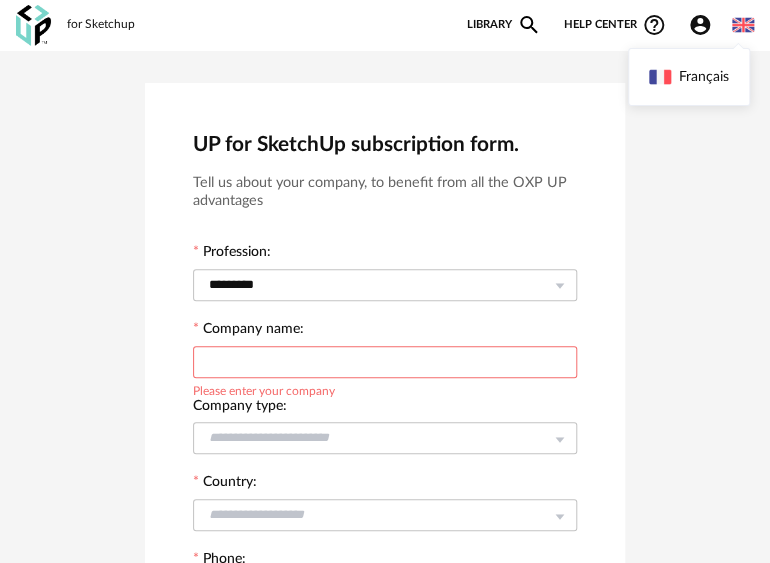 click on "UP for SketchUp subscription form.       Tell us about your company, to benefit from all the OXP UP advantages   Profession: *********     Company name:
Please enter your company
Company type: Freelancer company under 3 people company between 3 and 10 people company over 10 people   Country: France Belgium Luxembourg Switzerland Afghanistan Aland Islands Albania Algeria AmericanSamoa Andorra Angola Anguilla Antarctica Antigua and Barbuda Argentina Armenia Aruba Australia Austria Azerbaijan Bahamas Bahrain Bangladesh Barbados Belarus Belize Benin Bermuda Bhutan Bolivia, Plurinational State of Bosnia and Herzegovina Botswana Brazil British Indian Ocean Territory Brunei Darussalam Bulgaria Burkina Faso Burundi Cambodia Cameroon Canada Cape Verde Cayman Islands Central African Republic Chad Chile China Christmas Island Cocos (Keeling) Islands Colombia Comoros Congo Congo, The Democratic Republic of the Congo Cook Islands Costa Rica Cote d'Ivoire Croatia Cuba Cyprus Czech Republic Denmark" at bounding box center [385, 561] 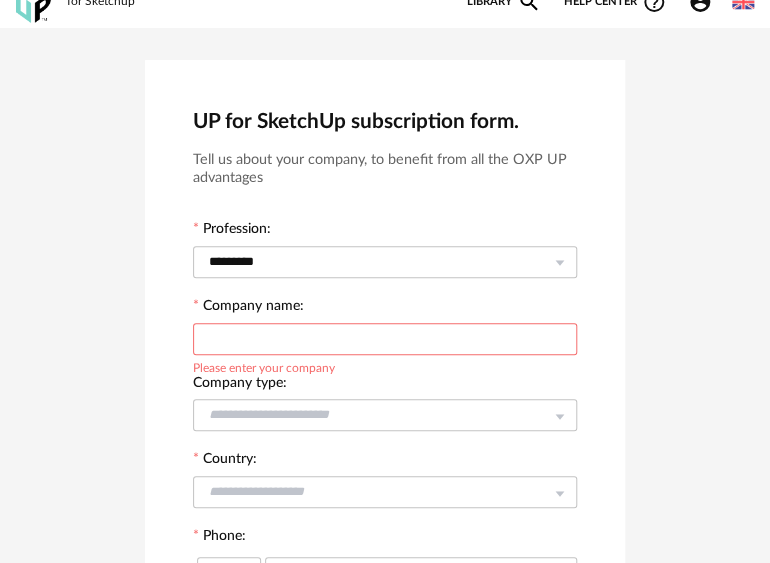 scroll, scrollTop: 0, scrollLeft: 0, axis: both 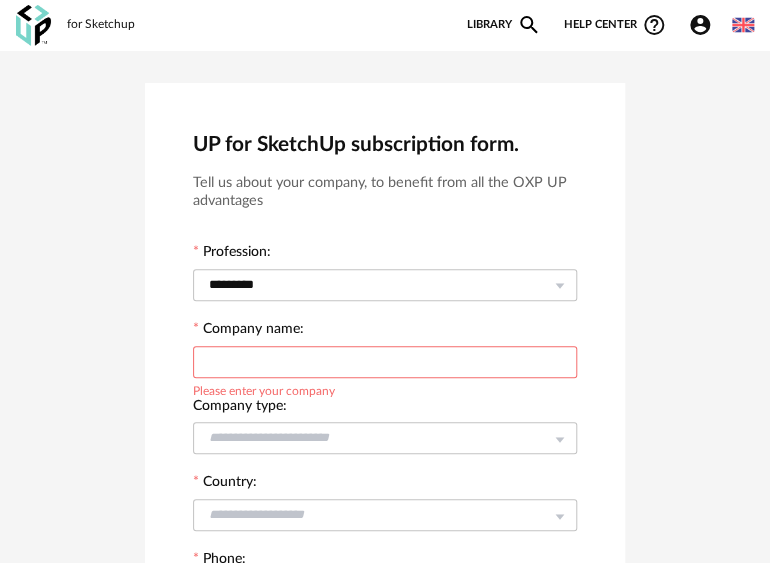 click at bounding box center [385, 361] 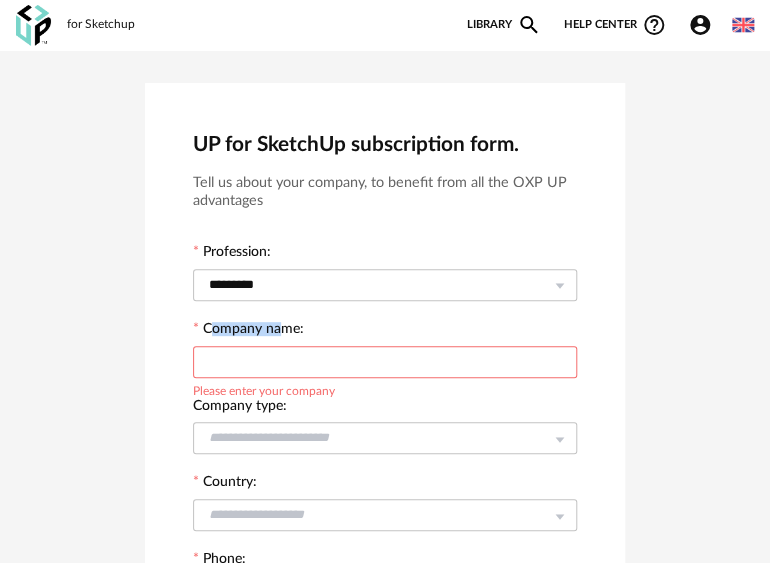 drag, startPoint x: 209, startPoint y: 323, endPoint x: 284, endPoint y: 326, distance: 75.059975 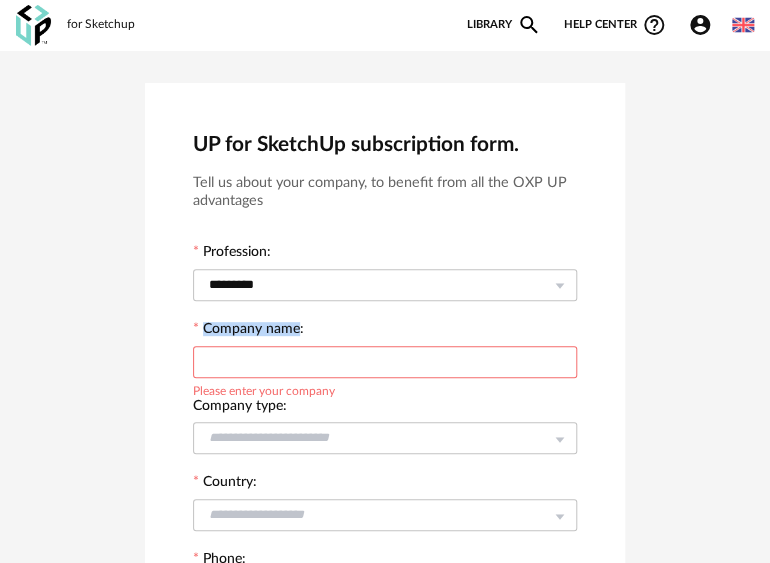 drag, startPoint x: 201, startPoint y: 325, endPoint x: 299, endPoint y: 336, distance: 98.61542 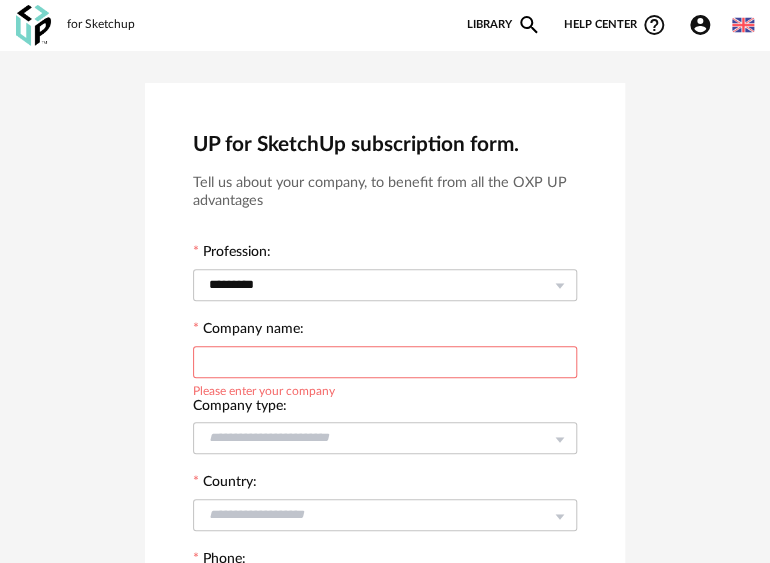 click at bounding box center (385, 362) 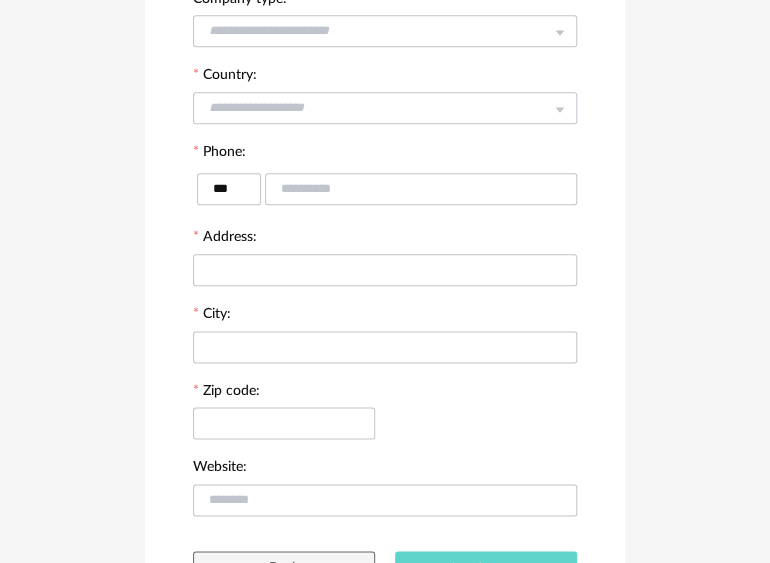 scroll, scrollTop: 400, scrollLeft: 0, axis: vertical 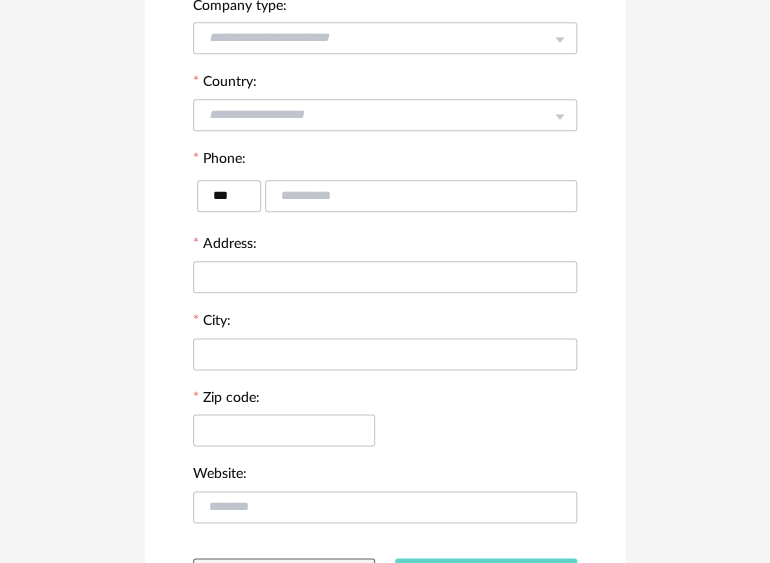 type on "**********" 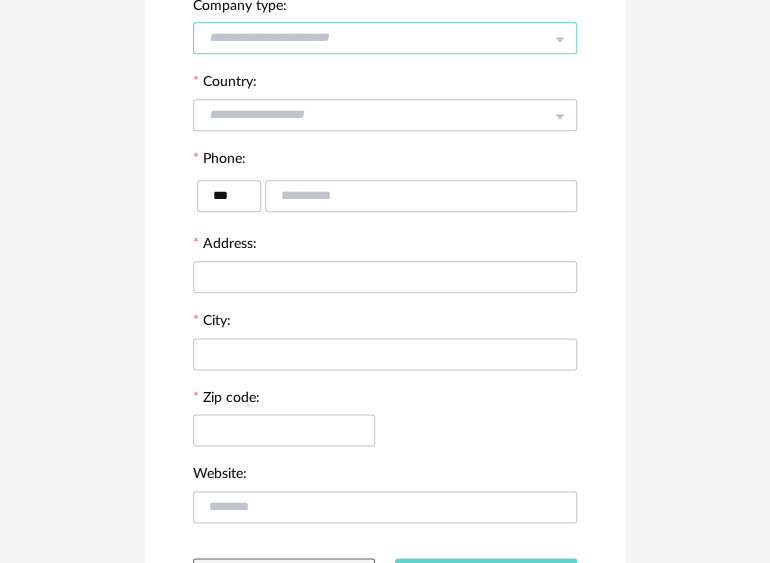 click at bounding box center [385, 38] 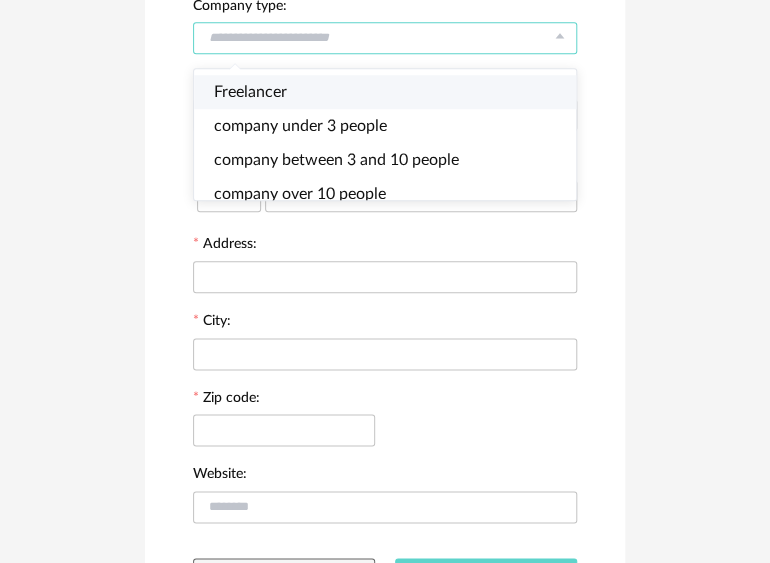 click on "Freelancer" at bounding box center (393, 92) 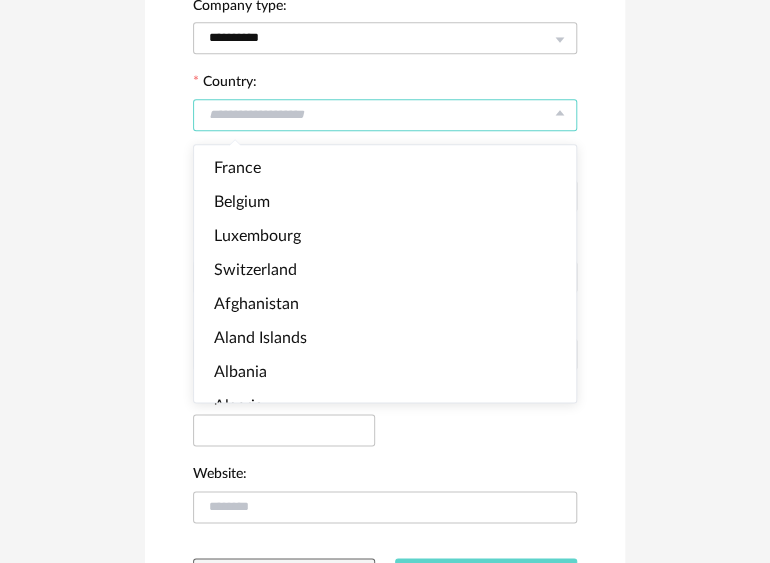 click at bounding box center (385, 115) 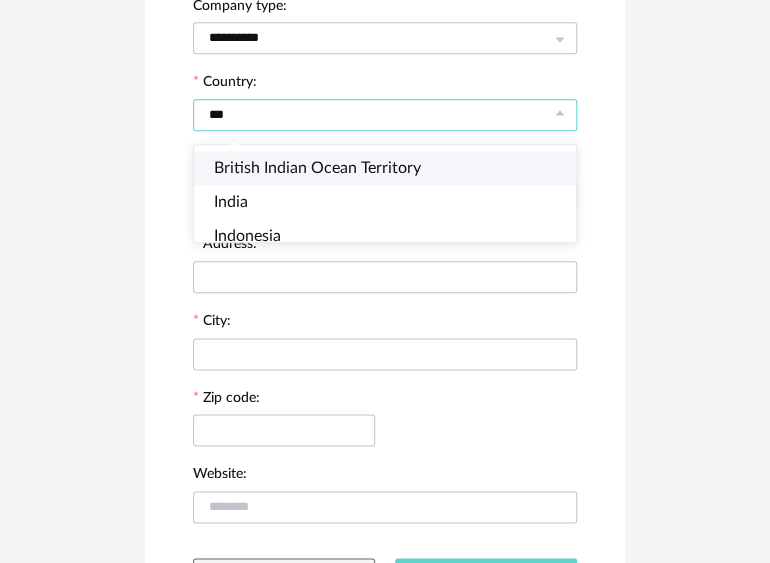 scroll, scrollTop: 0, scrollLeft: 0, axis: both 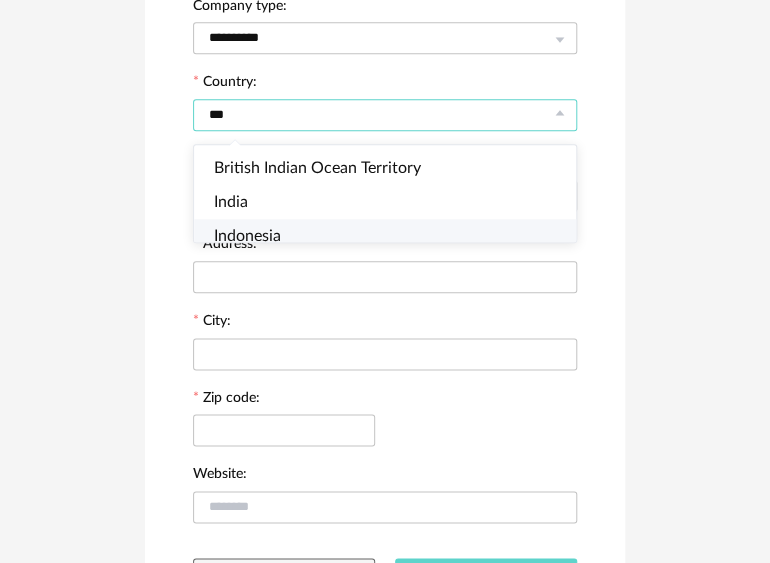 click on "Indonesia" at bounding box center (393, 236) 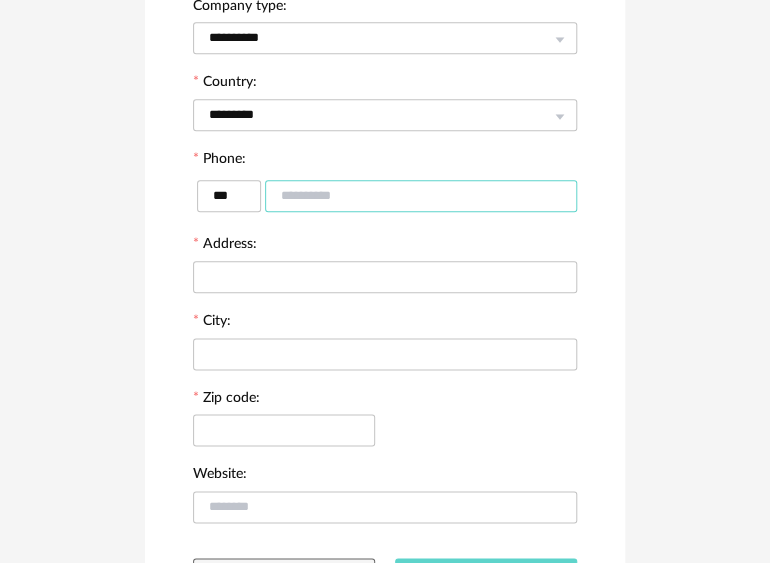 click at bounding box center (421, 196) 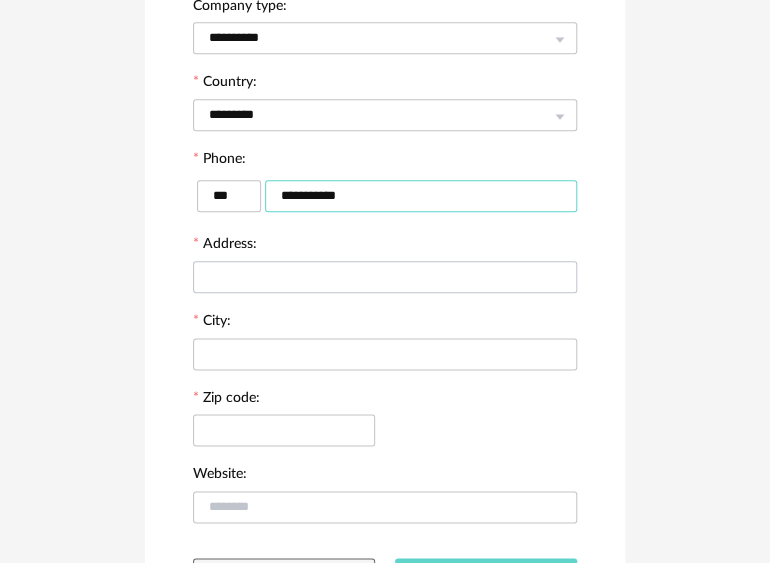 type on "**********" 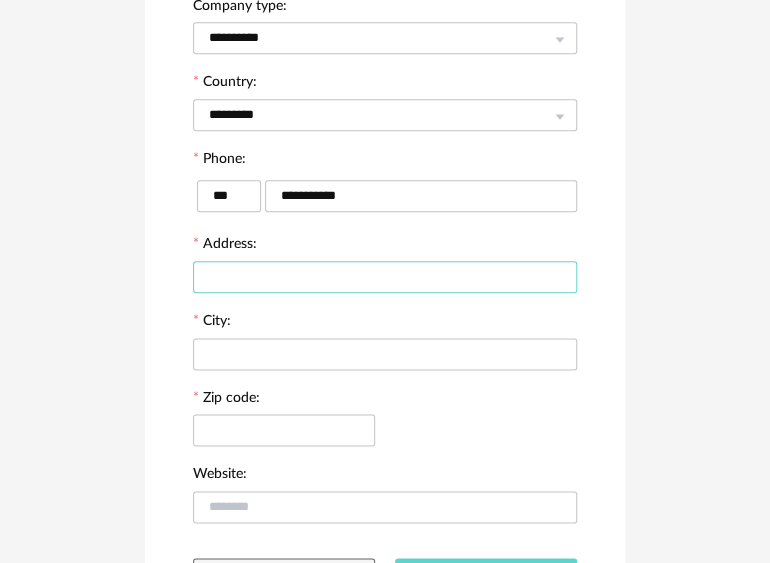 click at bounding box center (385, 277) 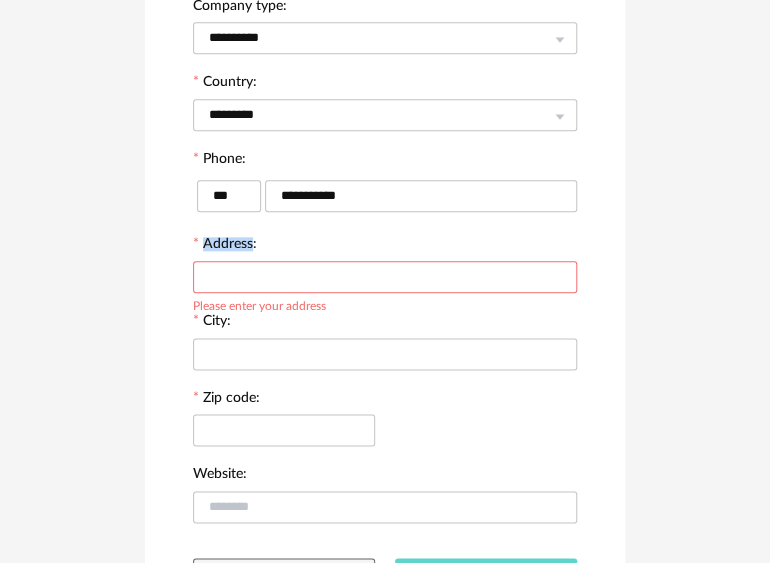 drag, startPoint x: 252, startPoint y: 246, endPoint x: 202, endPoint y: 244, distance: 50.039986 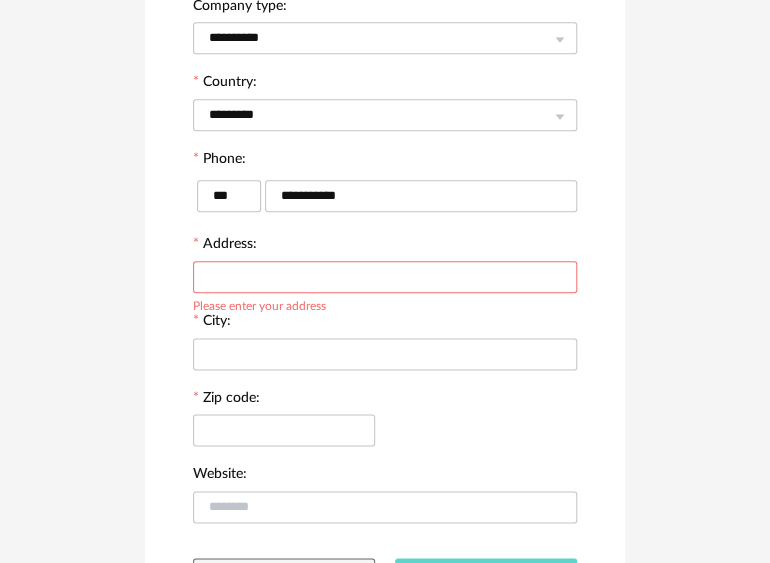 click at bounding box center [385, 277] 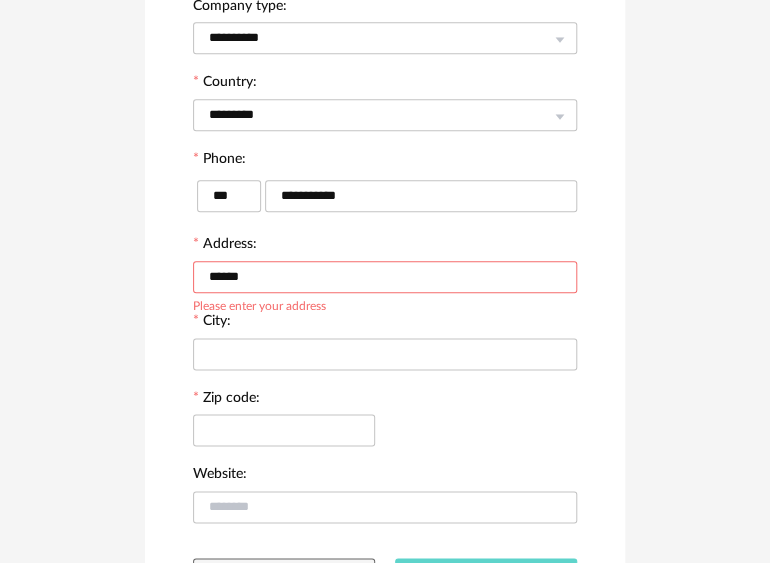 type on "******" 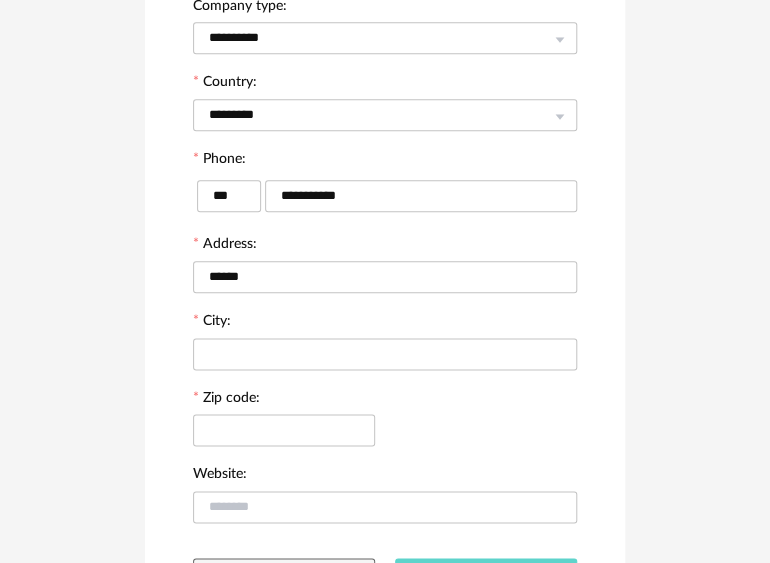 click on "City:" at bounding box center (385, 342) 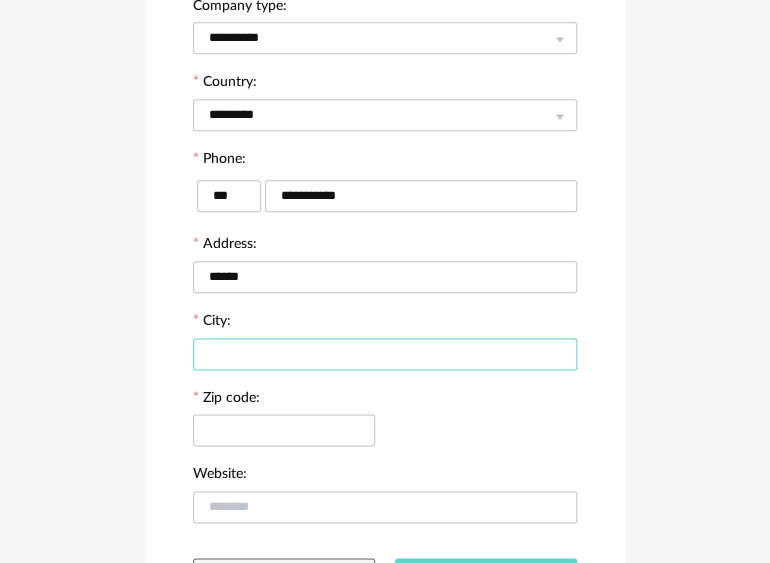 click at bounding box center (385, 354) 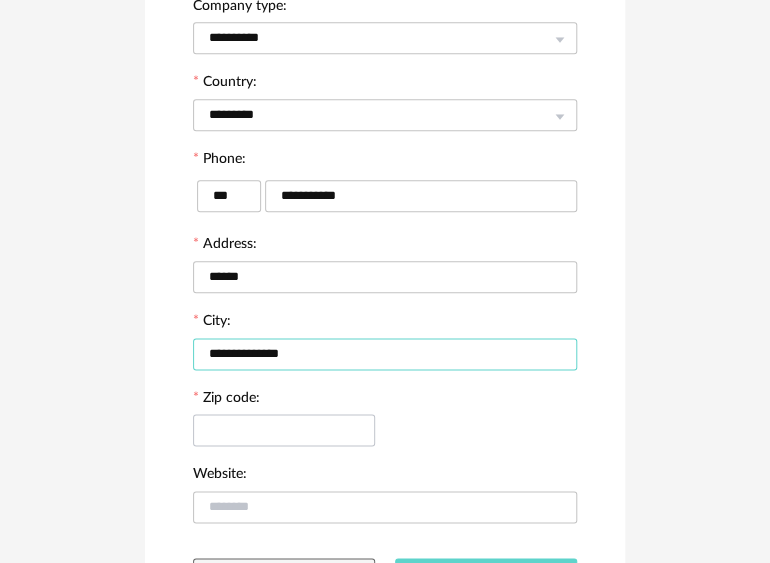 type on "**********" 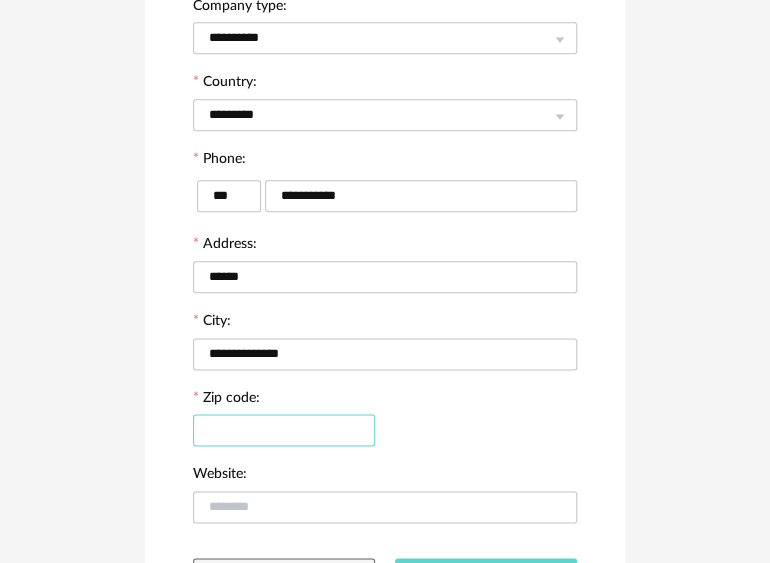 click at bounding box center [284, 430] 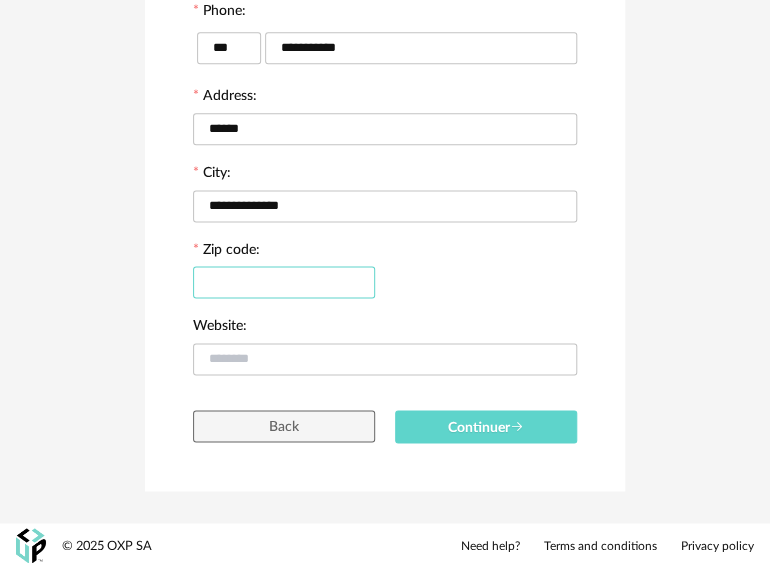 scroll, scrollTop: 551, scrollLeft: 0, axis: vertical 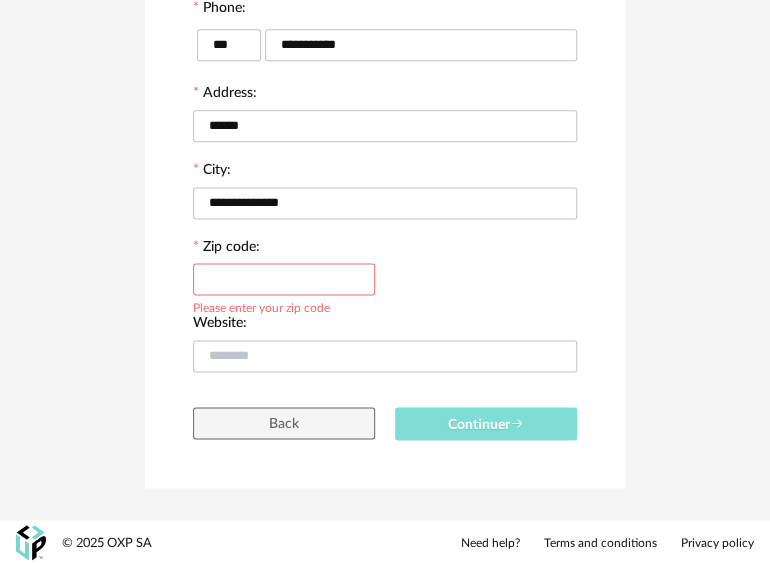 click on "Continuer" at bounding box center (486, 423) 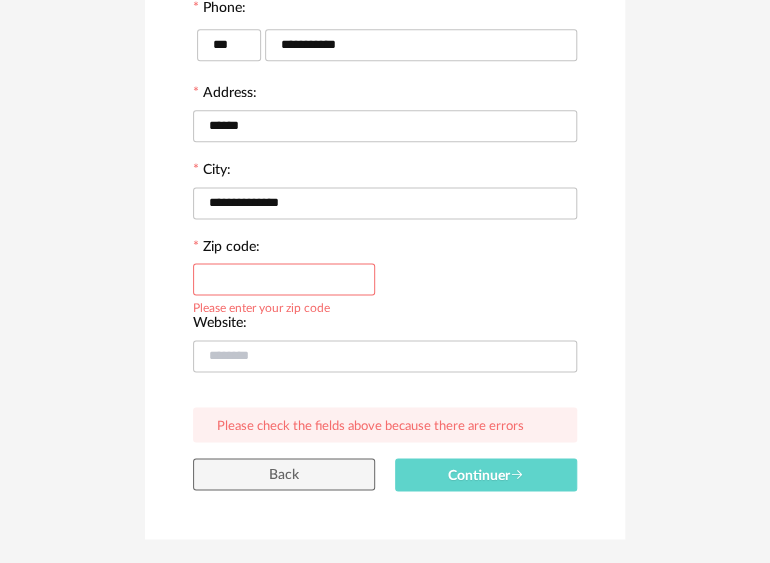 click at bounding box center [284, 279] 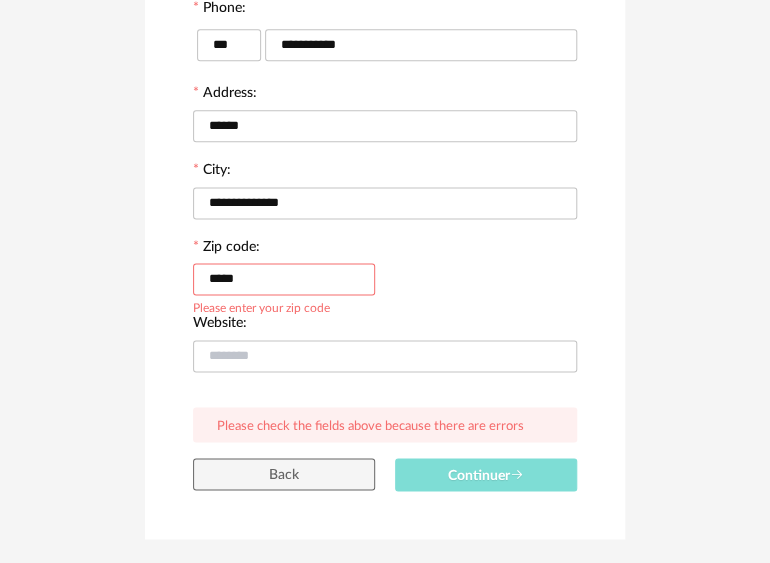type on "*****" 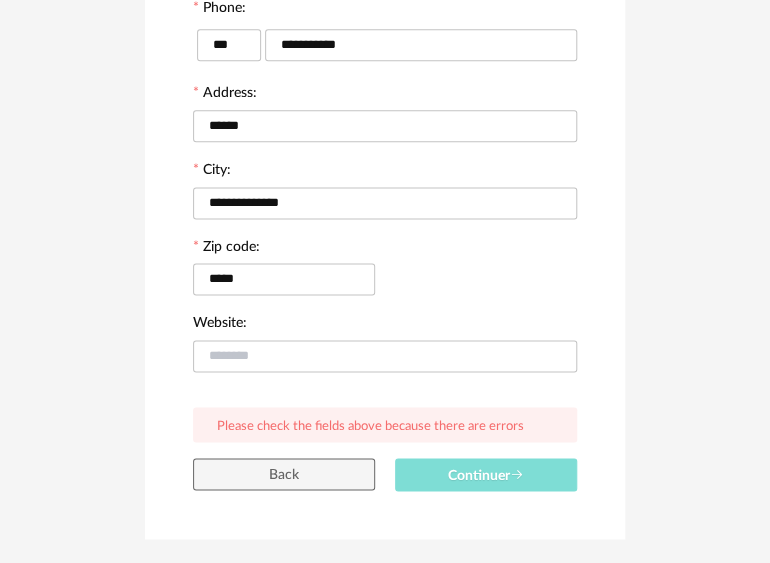 click on "Continuer" at bounding box center (486, 475) 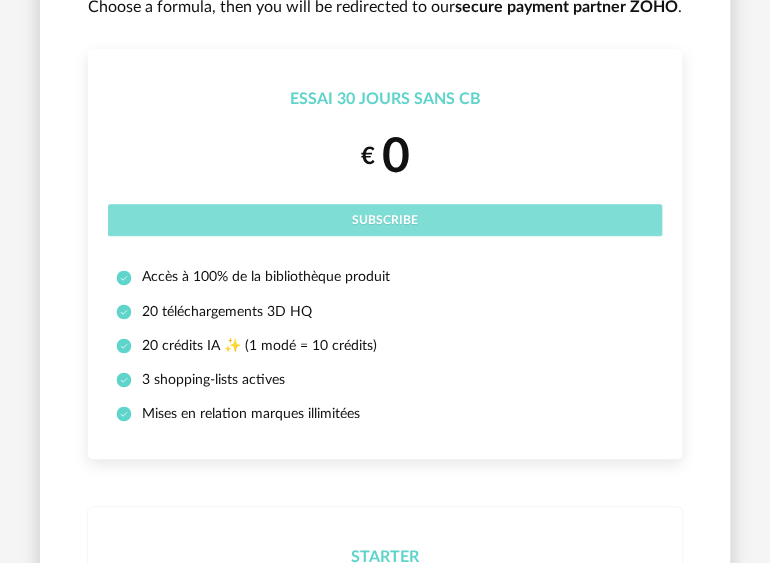 scroll, scrollTop: 200, scrollLeft: 0, axis: vertical 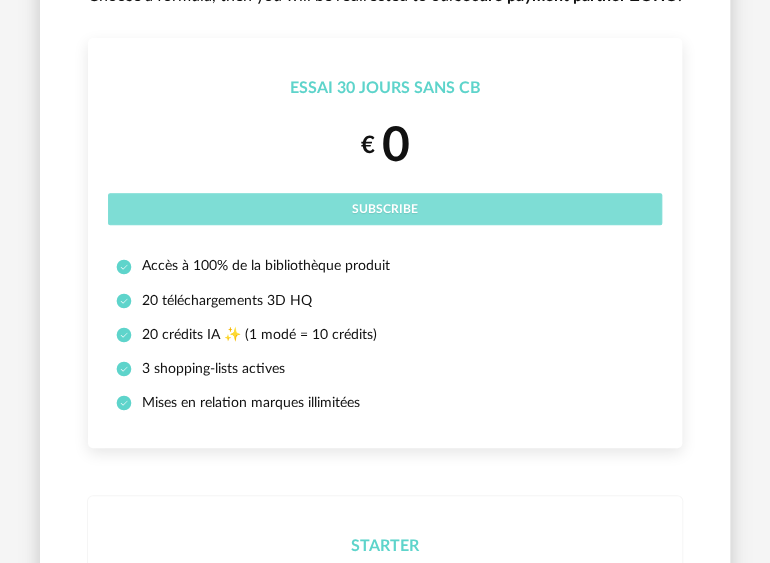 click on "Subscribe" at bounding box center [385, 209] 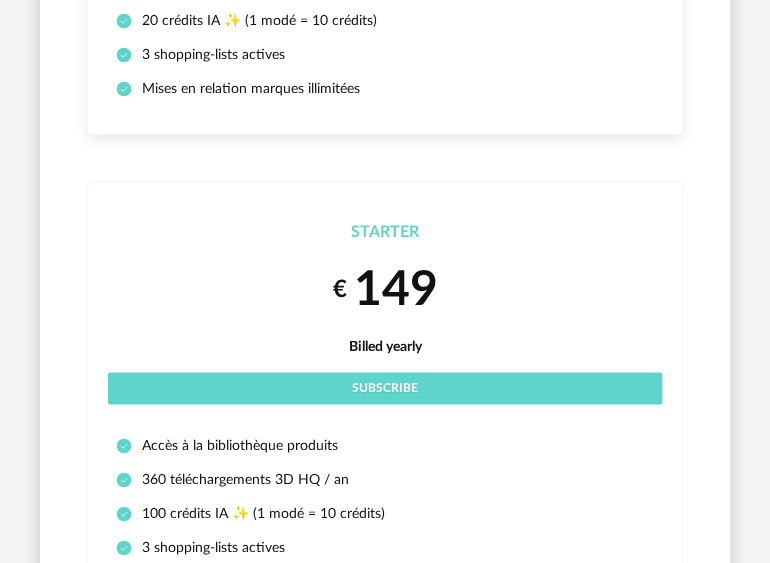 scroll, scrollTop: 600, scrollLeft: 0, axis: vertical 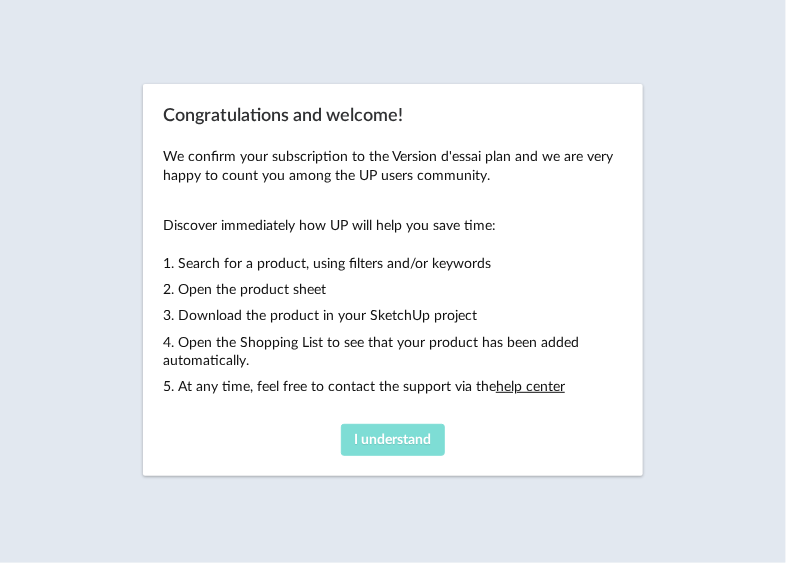 click on "I understand" at bounding box center [393, 440] 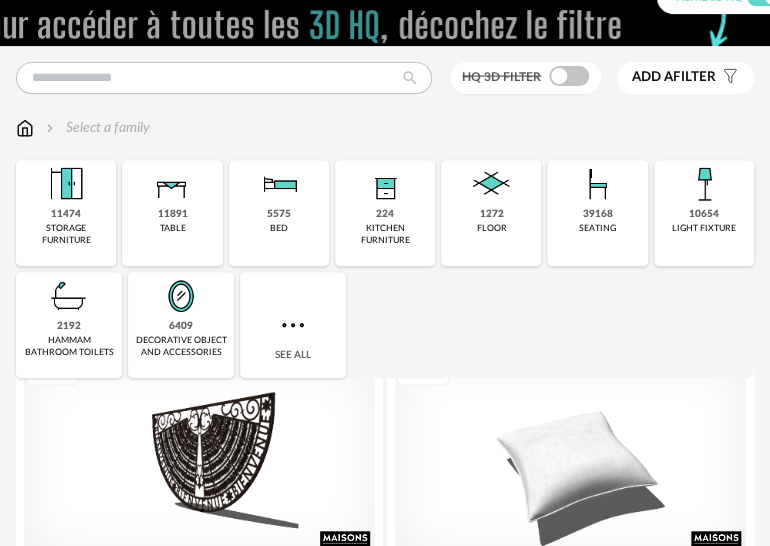 scroll, scrollTop: 100, scrollLeft: 0, axis: vertical 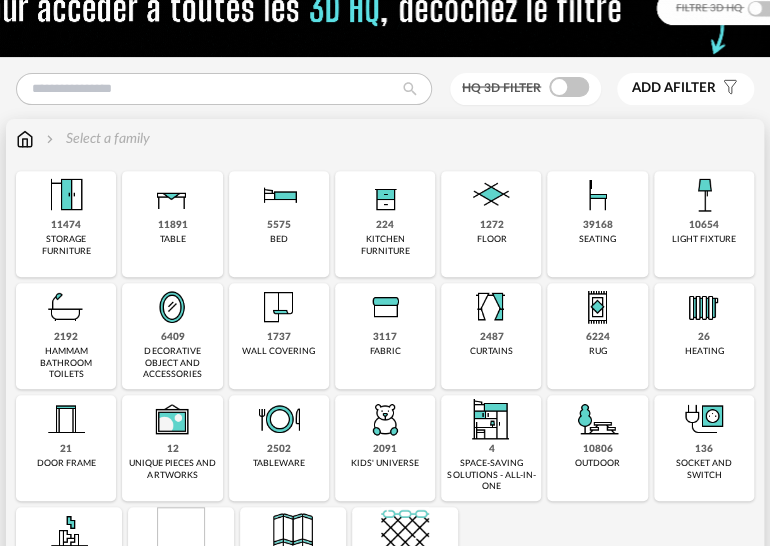 click on "11474" at bounding box center (66, 225) 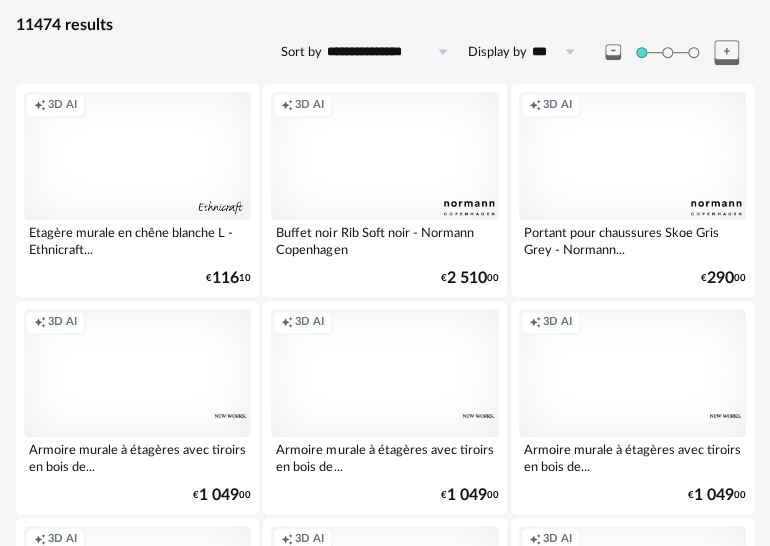 scroll, scrollTop: 0, scrollLeft: 0, axis: both 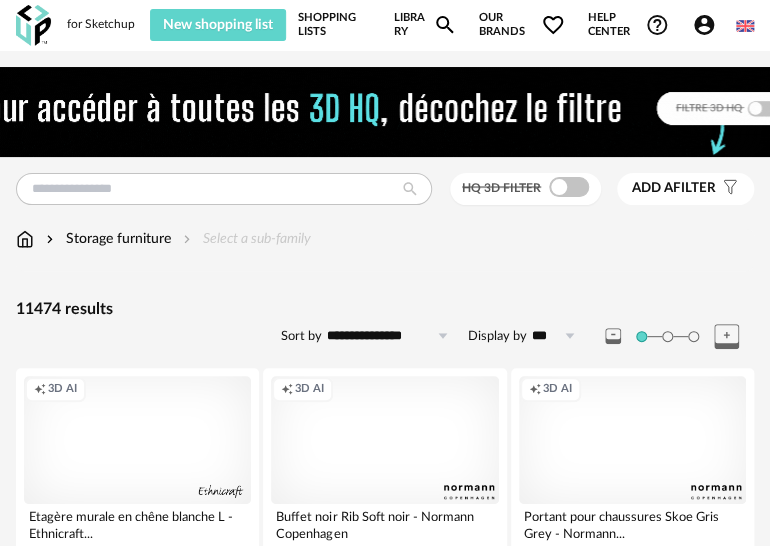 click on "Add a  filter s   Filter icon" at bounding box center [685, 189] 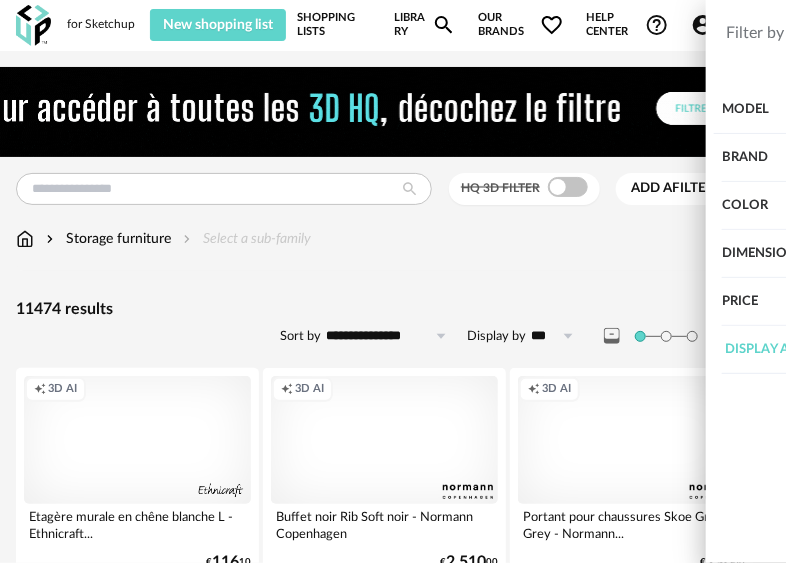 click on "Filter by :   Model
HQ 3D filter
Brand
&tradition
8
101 Copenhagen
0
366 Concept
0
AMPM
257
AYTM
33
Acte DECO
0
Airborne Design
0
Alinea
177     Arrow Right icon
Display all brands
All brands   Close icon
Color
black
1090
steel
13
beige
0
white
1524
gray
564
brown
4328
yellow
57
orange
57
red
68
pink
36
purple
3
blue
197
green
240
transparent
16
silver
40
gold - brass
101
wood
2081
multicolor
173
Dimensions
Height    *** 0% 10% 20% 30% 40% 50% 60% 70% 80% 90% 100%     ** 0% 10% 20% 30% 40% 50% 60% 70% 80%" at bounding box center (393, 281) 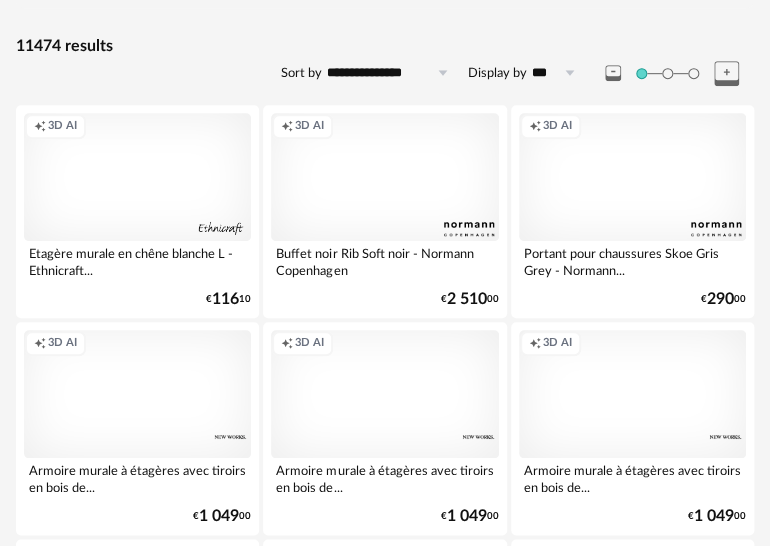 scroll, scrollTop: 0, scrollLeft: 0, axis: both 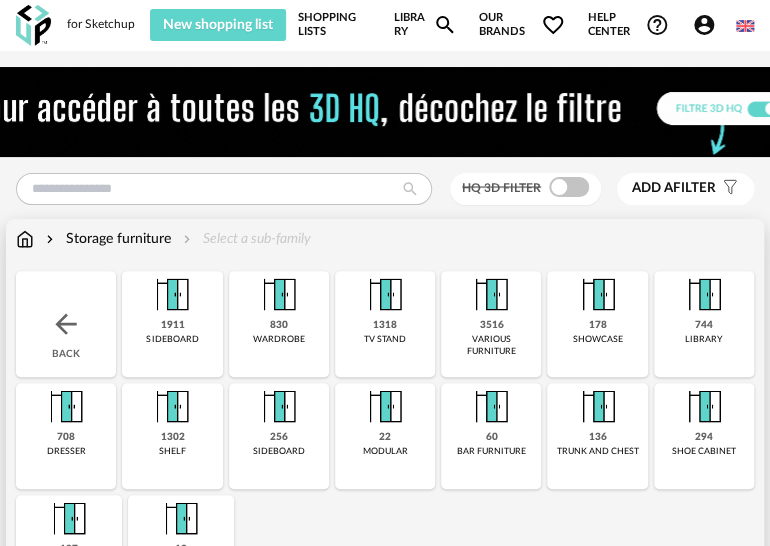 click at bounding box center [25, 239] 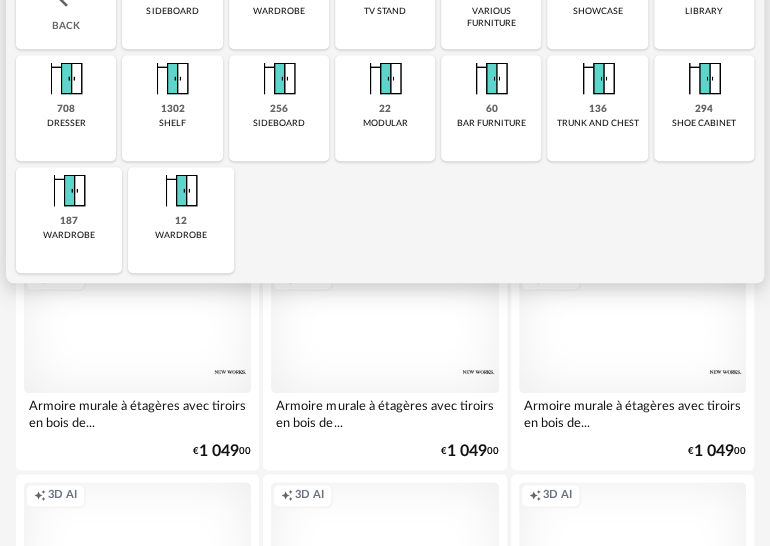 scroll, scrollTop: 400, scrollLeft: 0, axis: vertical 